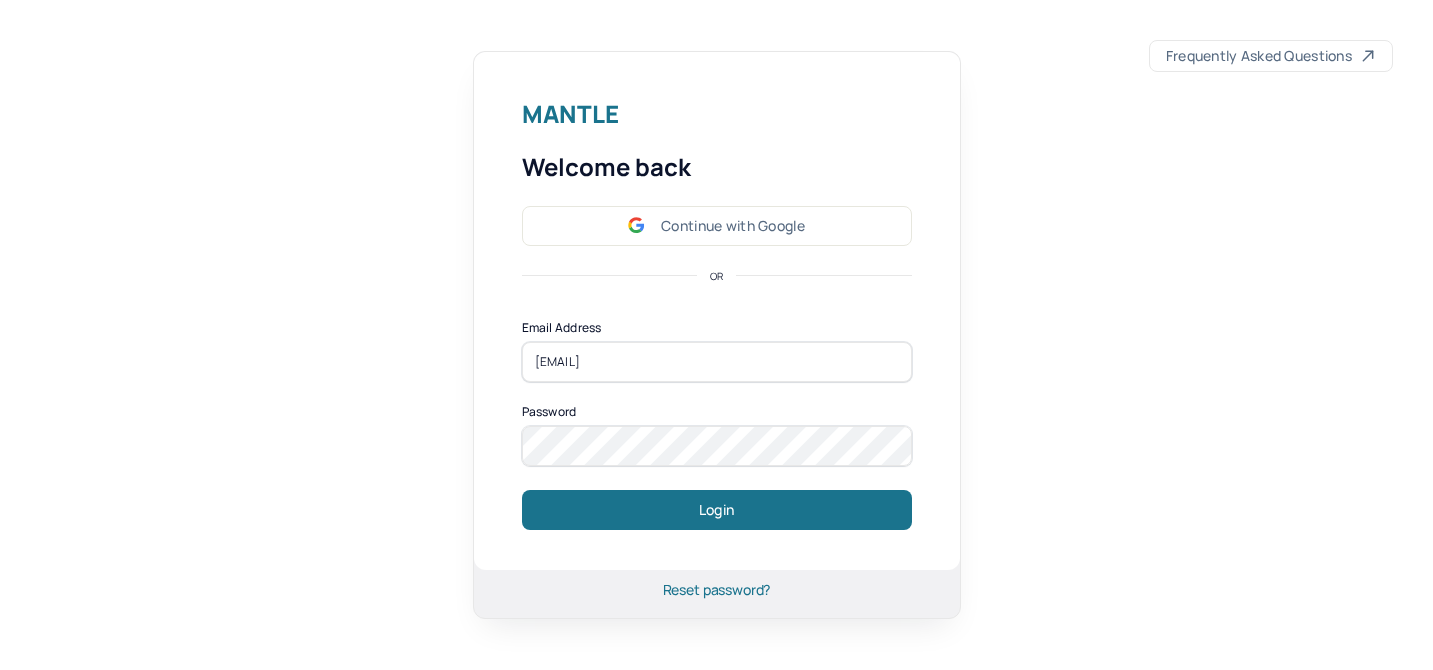 scroll, scrollTop: 0, scrollLeft: 0, axis: both 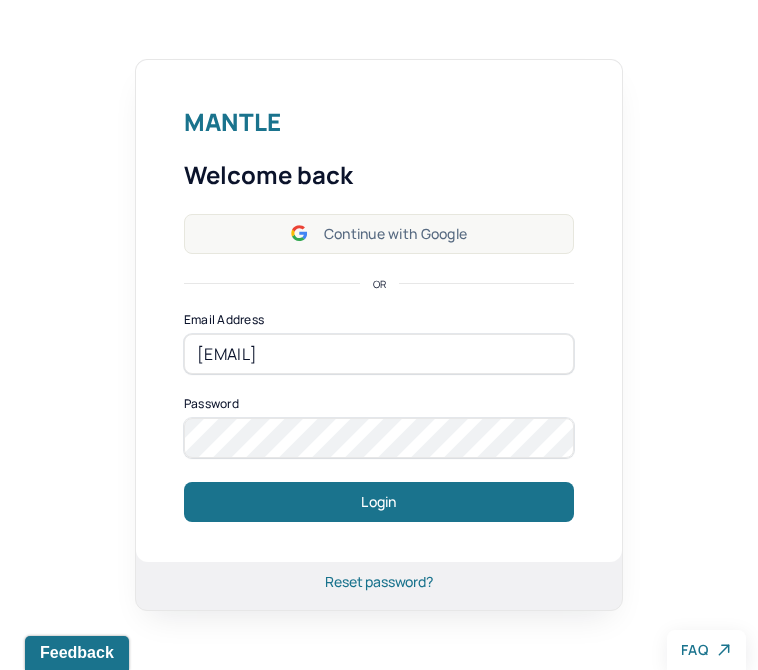 click on "Continue with Google" at bounding box center (379, 234) 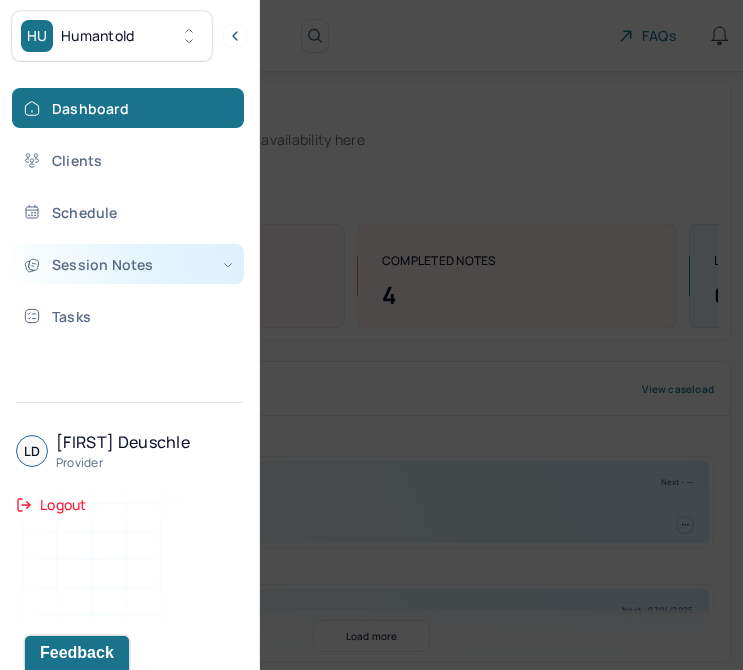 click on "Session Notes" at bounding box center [128, 264] 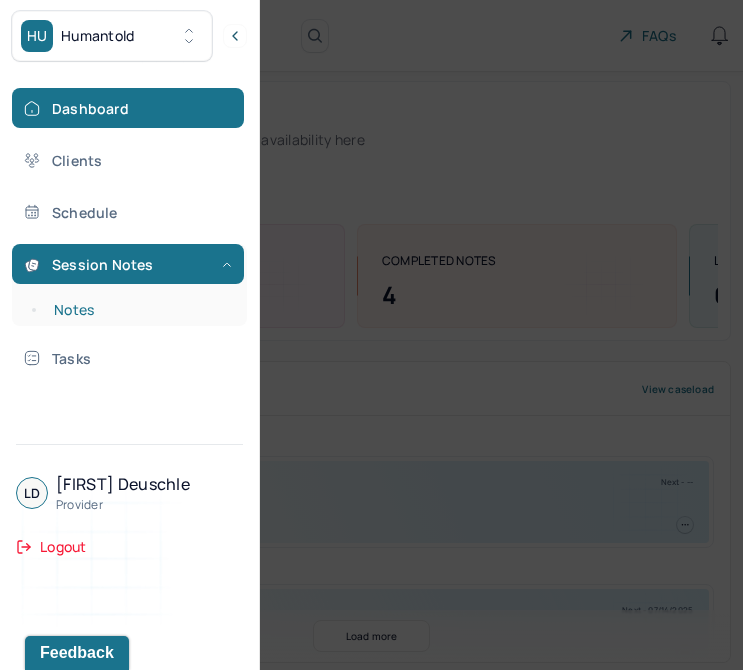 click on "Notes" at bounding box center [139, 310] 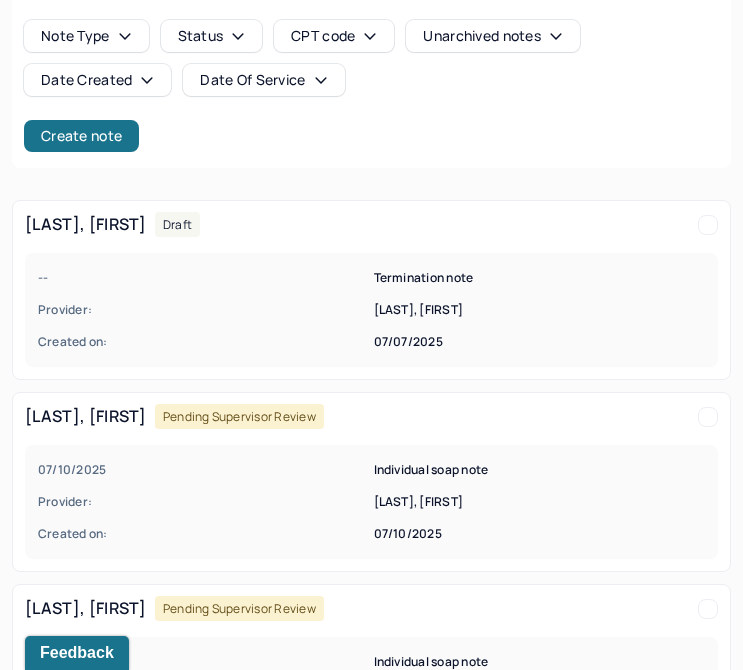scroll, scrollTop: 130, scrollLeft: 0, axis: vertical 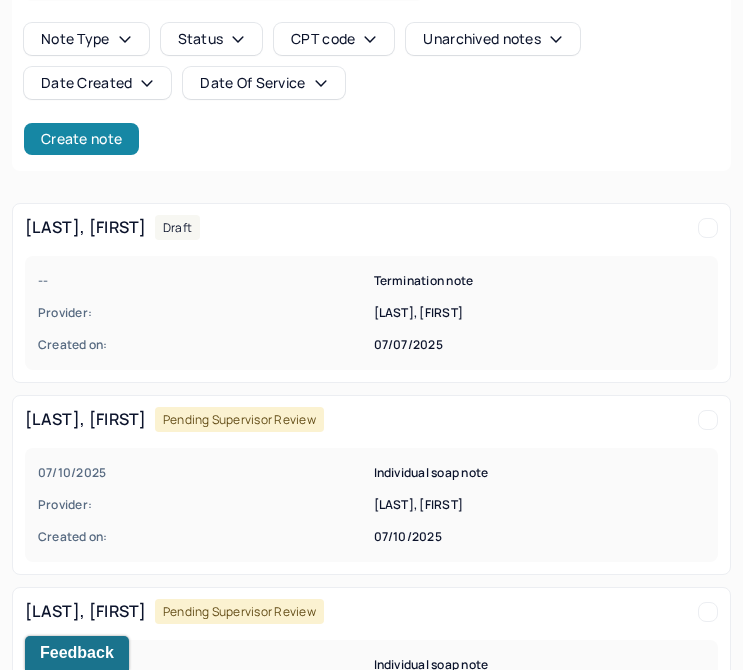 click on "Create note" at bounding box center [81, 139] 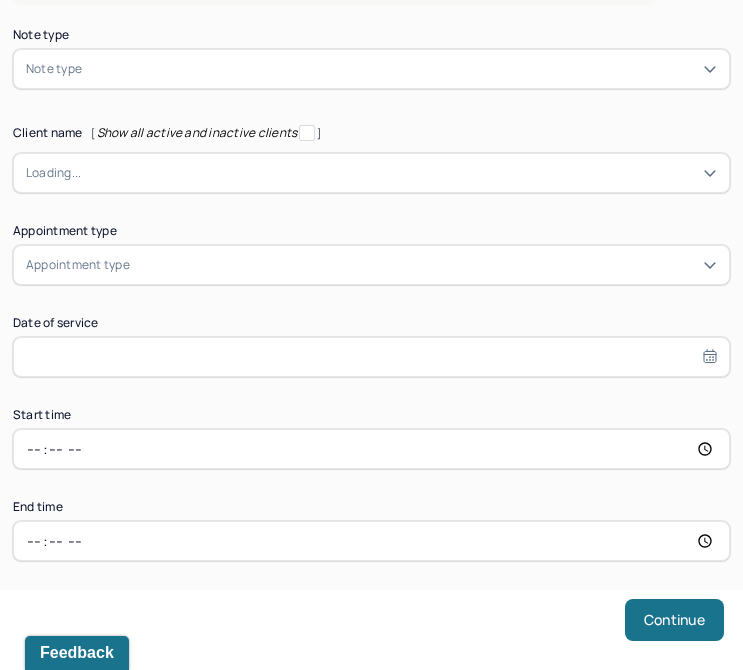 scroll, scrollTop: 58, scrollLeft: 0, axis: vertical 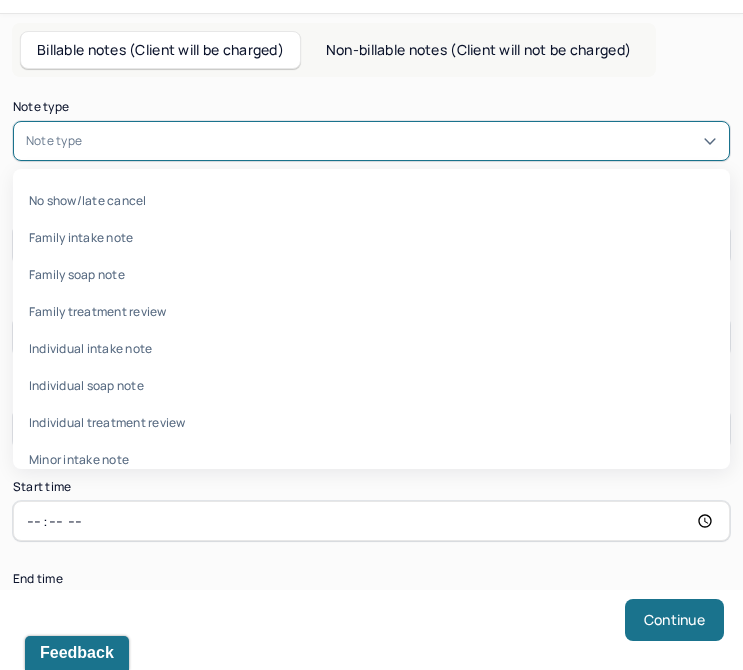 click at bounding box center [401, 141] 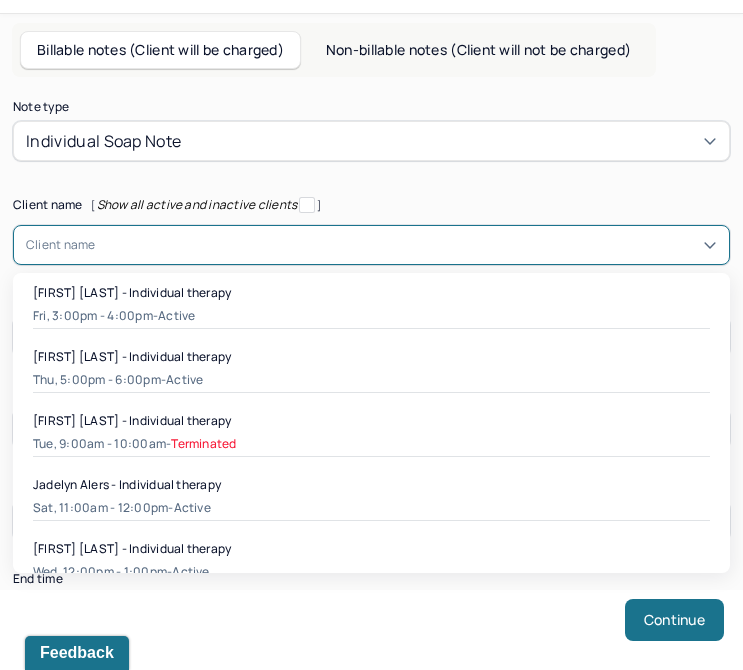 click at bounding box center (406, 245) 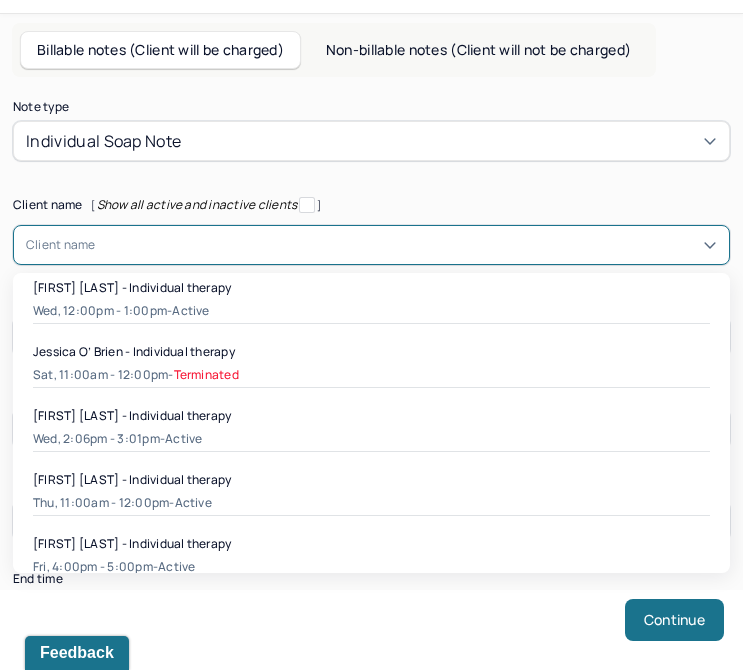 scroll, scrollTop: 468, scrollLeft: 0, axis: vertical 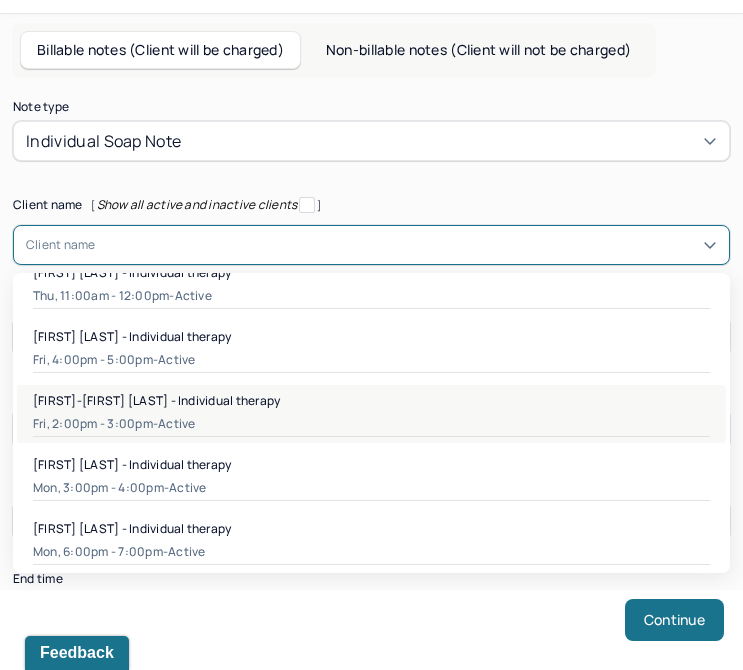 click on "Fri, 2:00pm - 3:00pm  -  active" at bounding box center (371, 424) 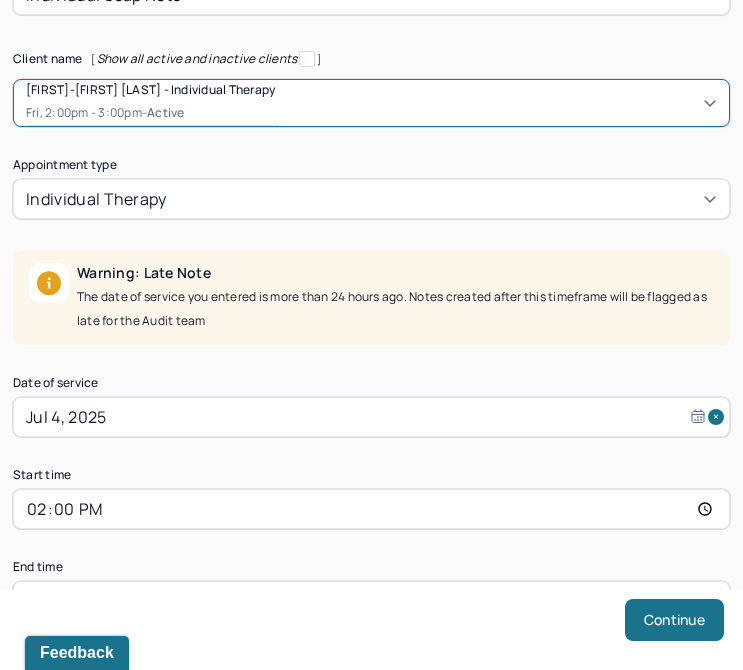 scroll, scrollTop: 206, scrollLeft: 0, axis: vertical 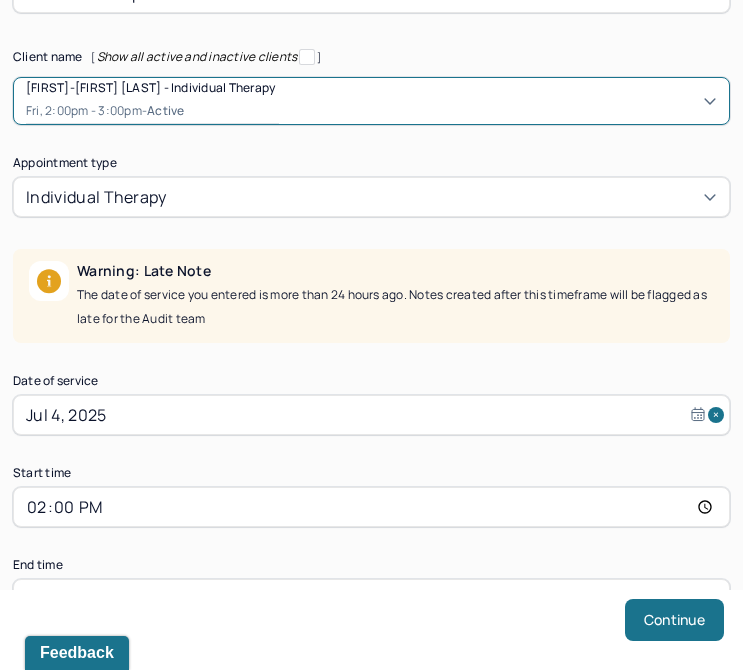click on "Jul 4, 2025" at bounding box center [371, 415] 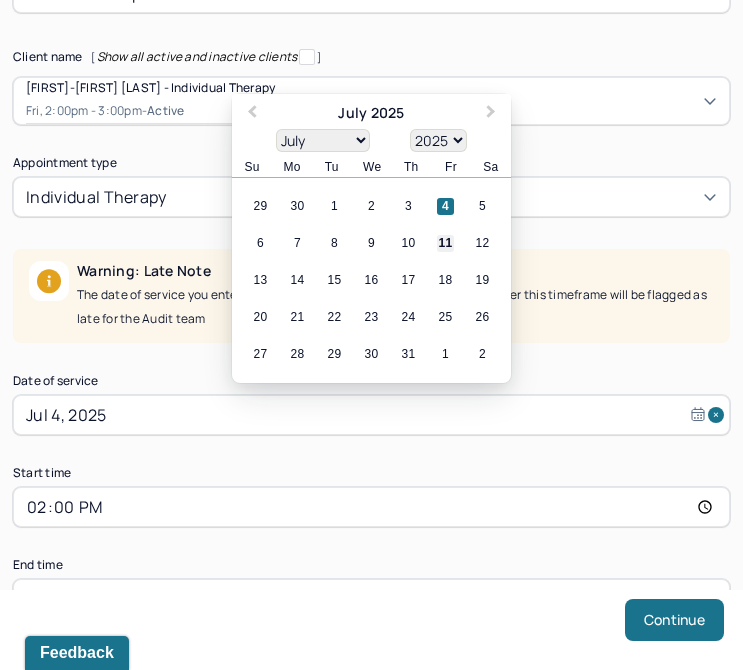 click on "11" at bounding box center [445, 243] 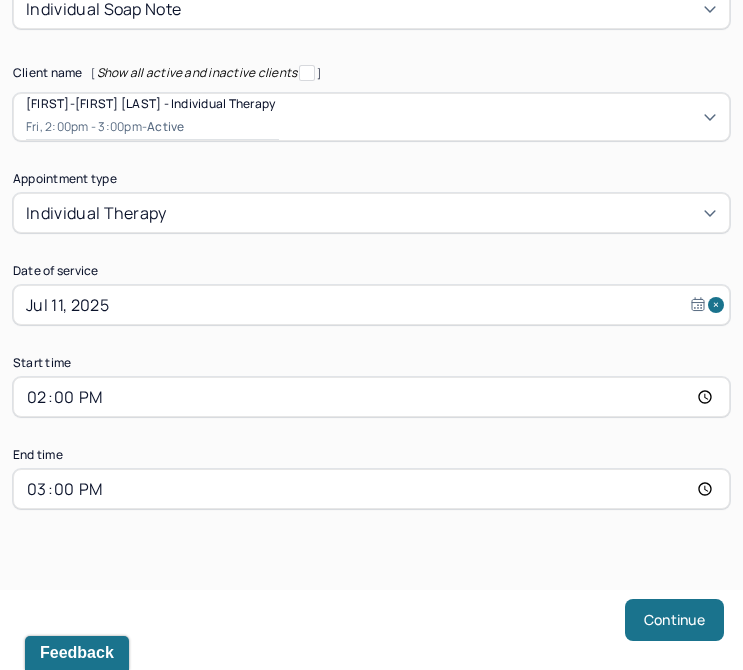 scroll, scrollTop: 190, scrollLeft: 0, axis: vertical 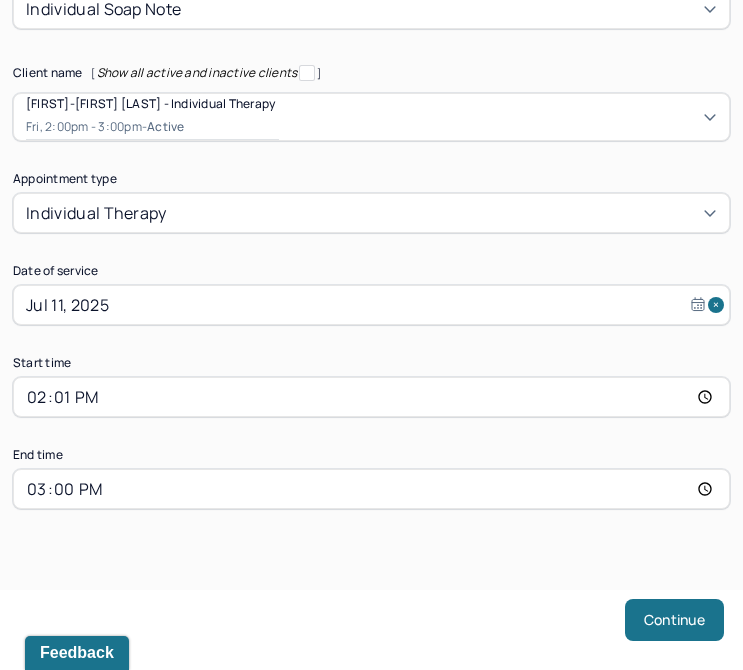 click on "15:00" at bounding box center (371, 489) 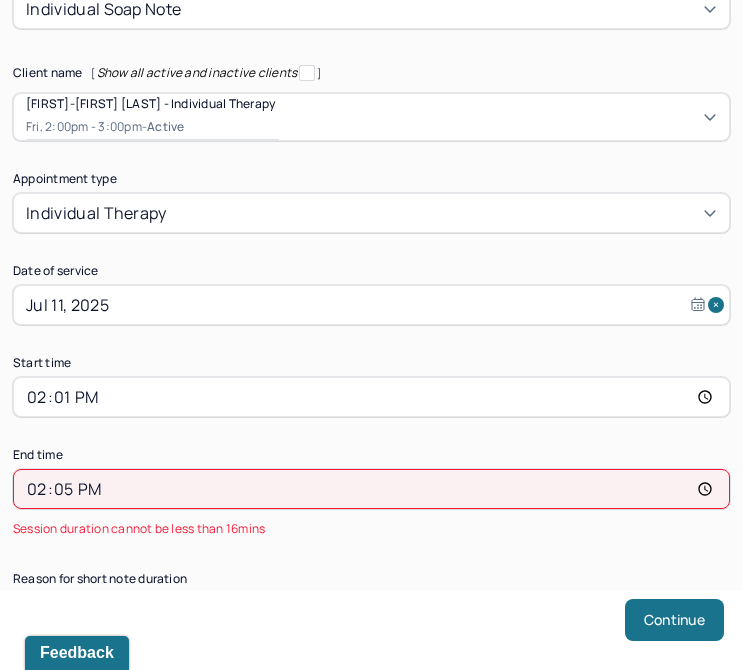 type on "[TIME]" 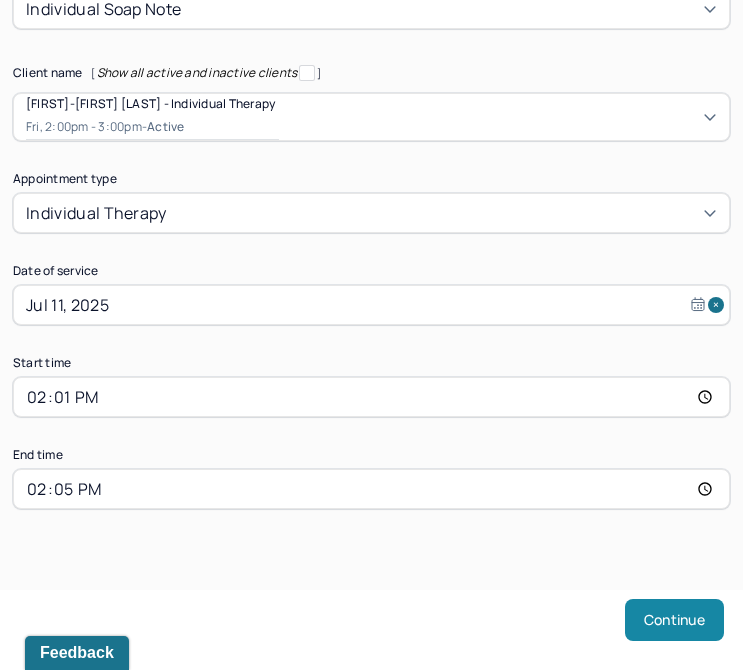 click on "Continue" at bounding box center [674, 620] 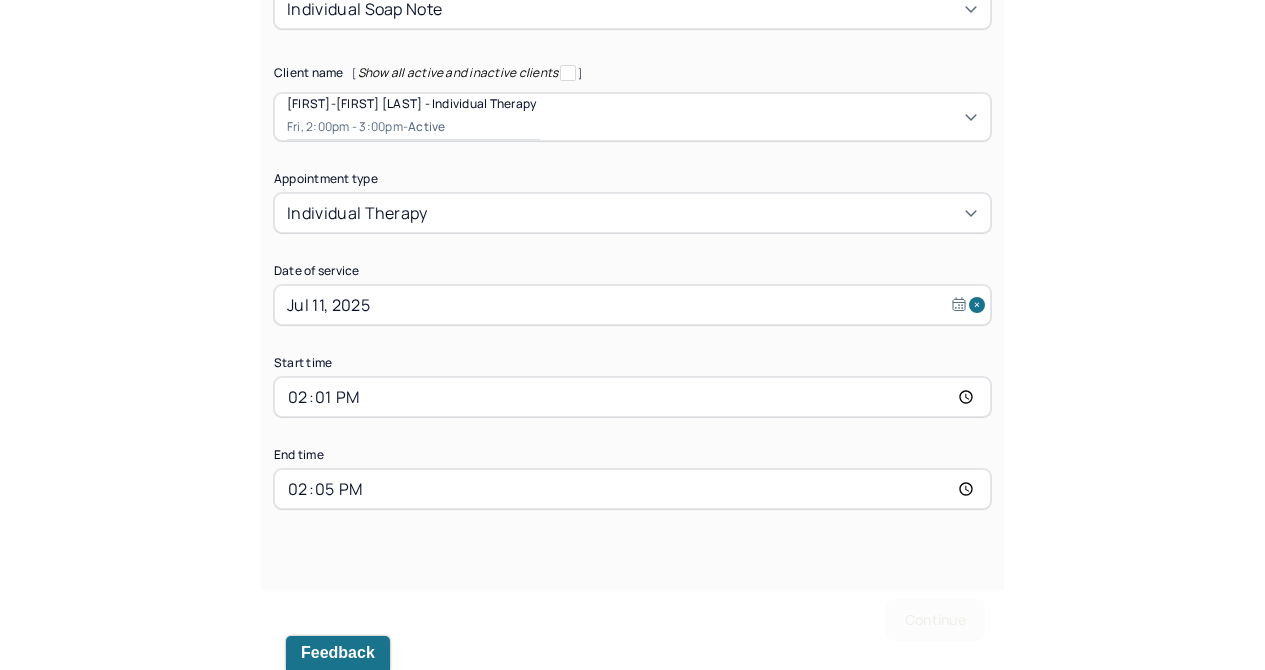 scroll, scrollTop: 0, scrollLeft: 0, axis: both 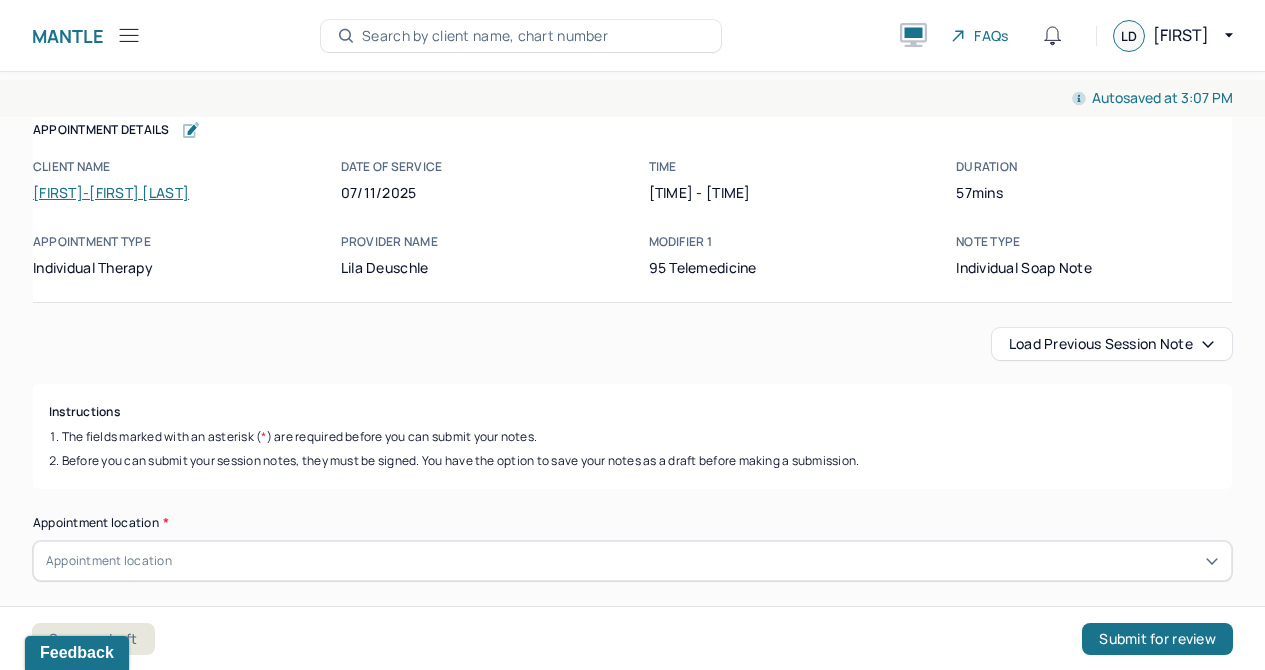 click on "57mins" at bounding box center [1094, 192] 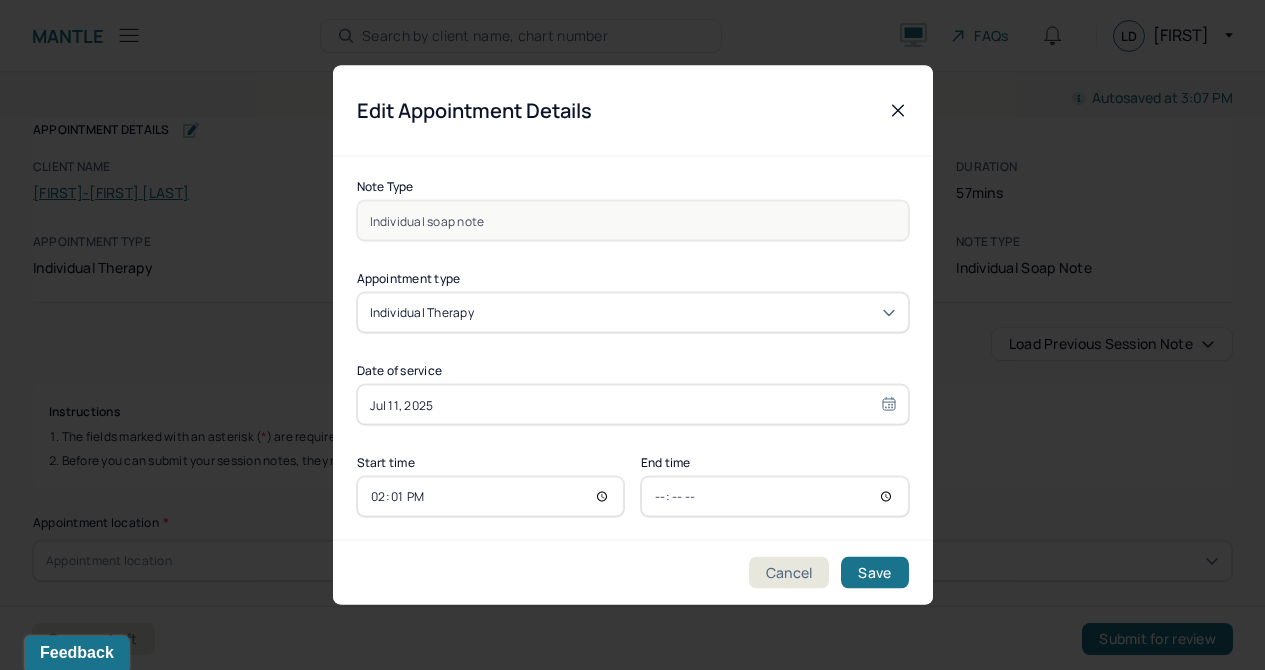 click on "[TIME]" at bounding box center [775, 497] 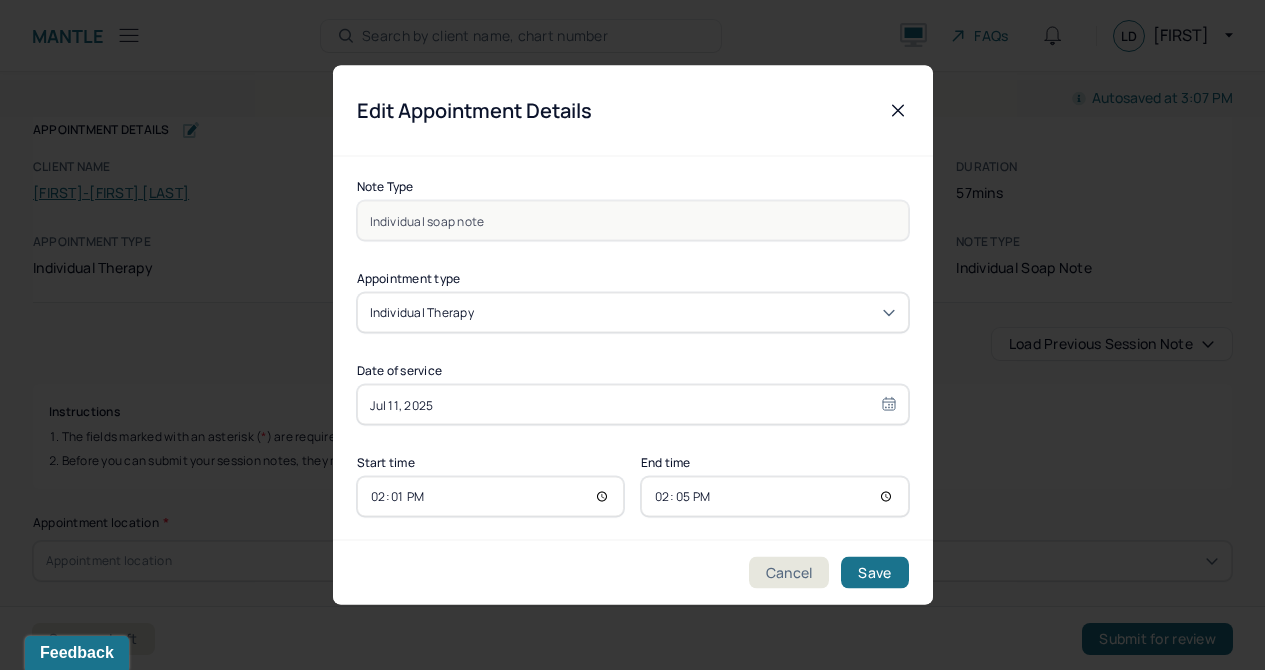 type on "[TIME]" 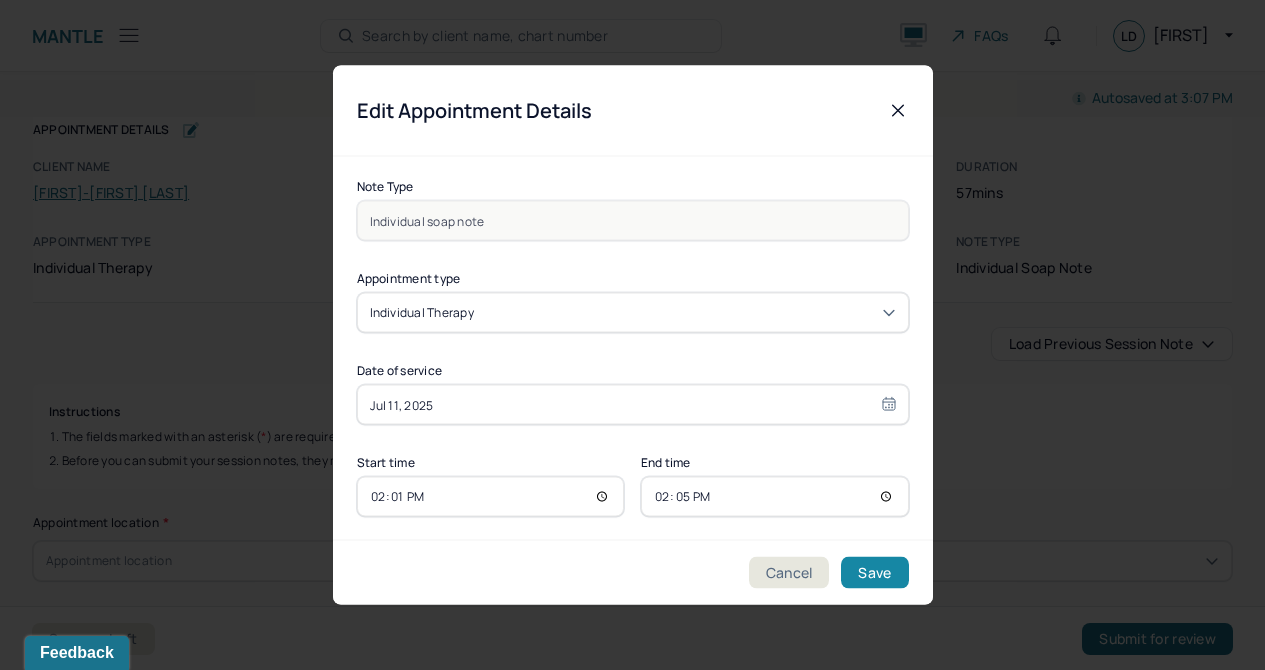 click on "Save" at bounding box center [874, 573] 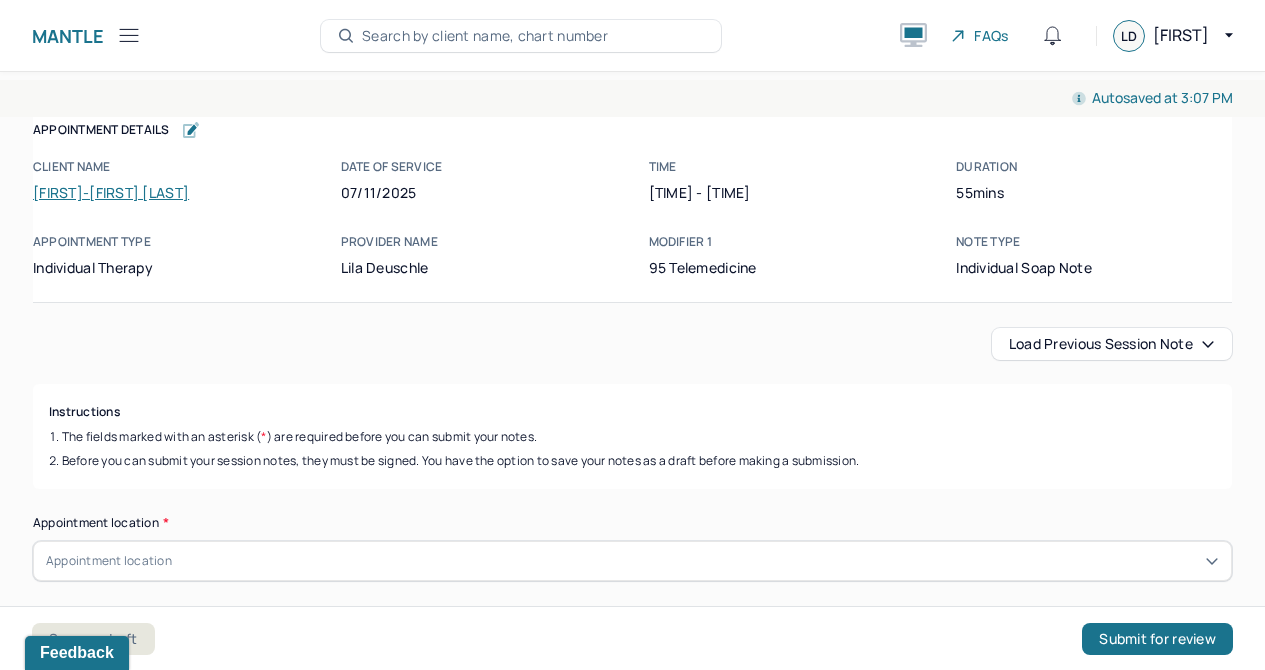click 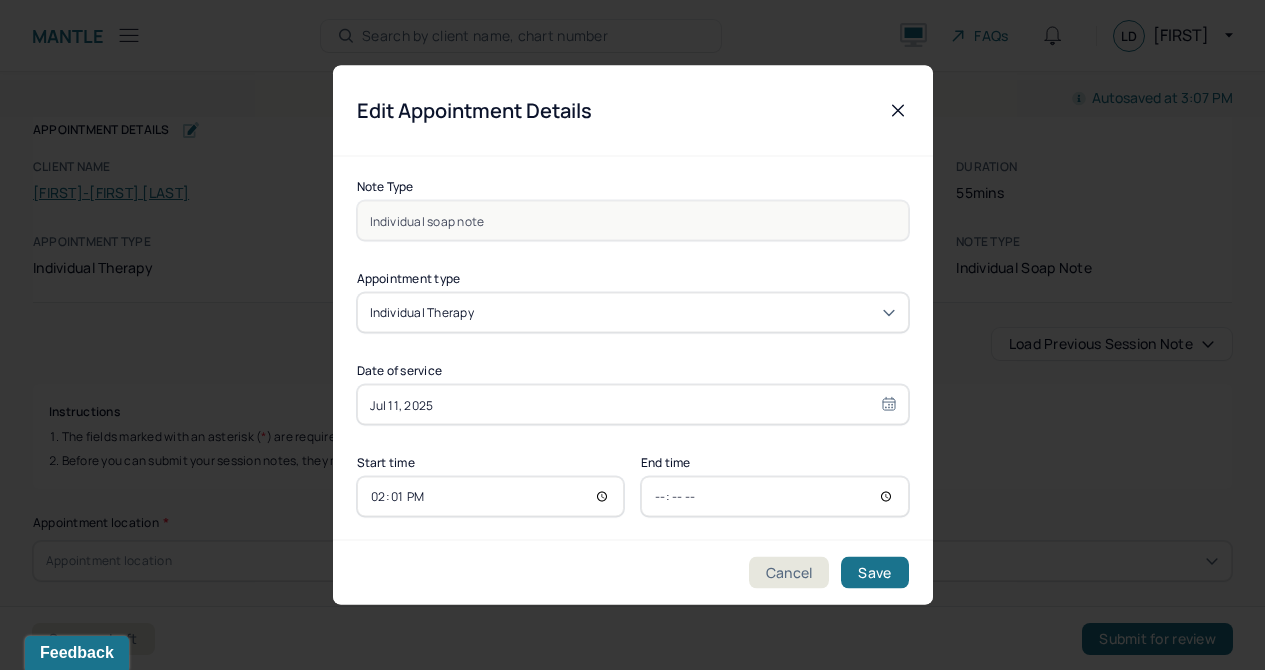 click on "[TIME]" at bounding box center [775, 497] 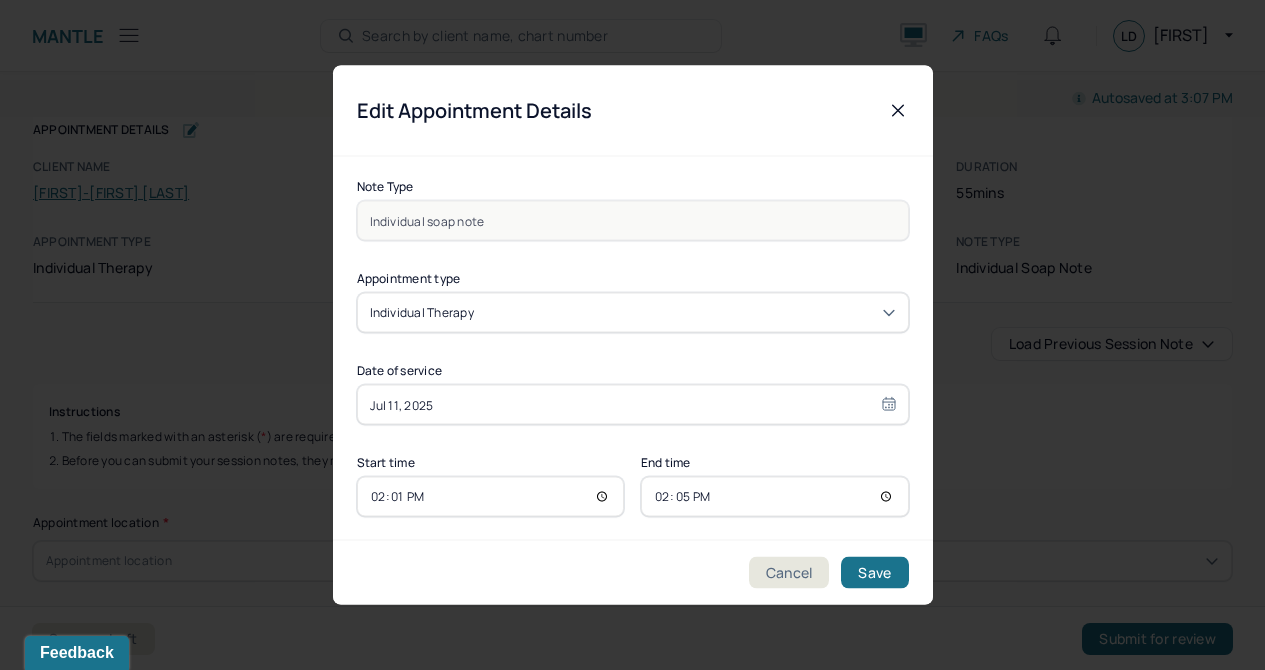 type on "14:57" 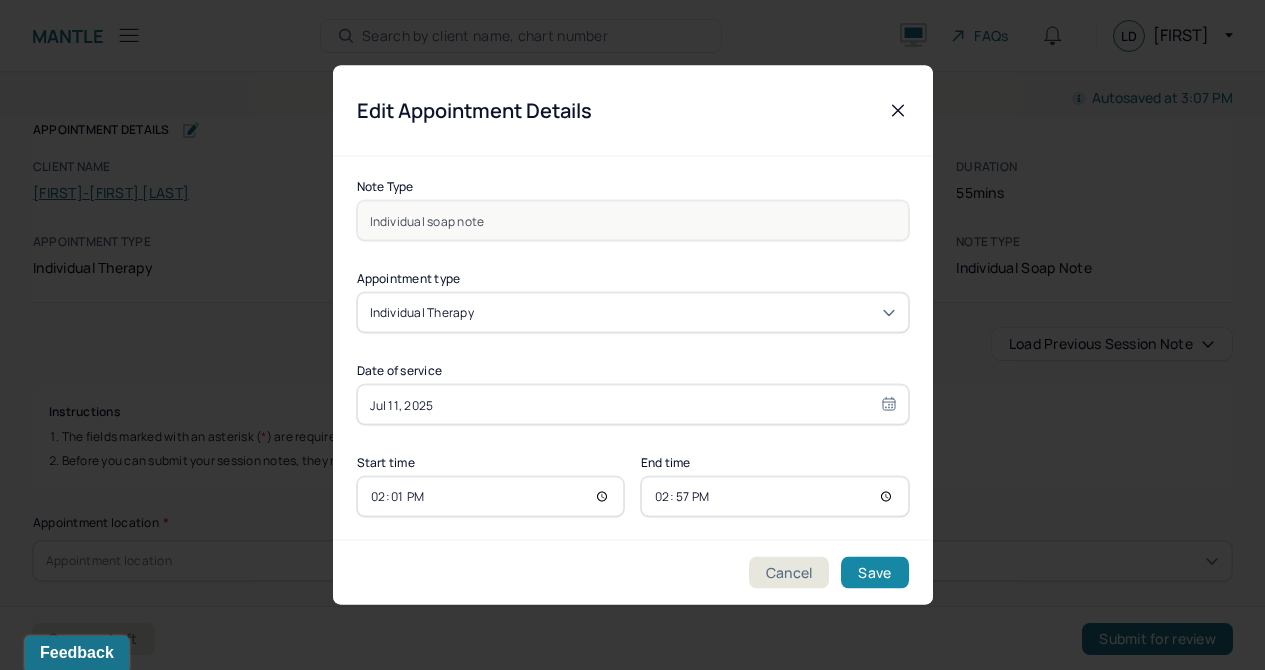 click on "Save" at bounding box center [874, 573] 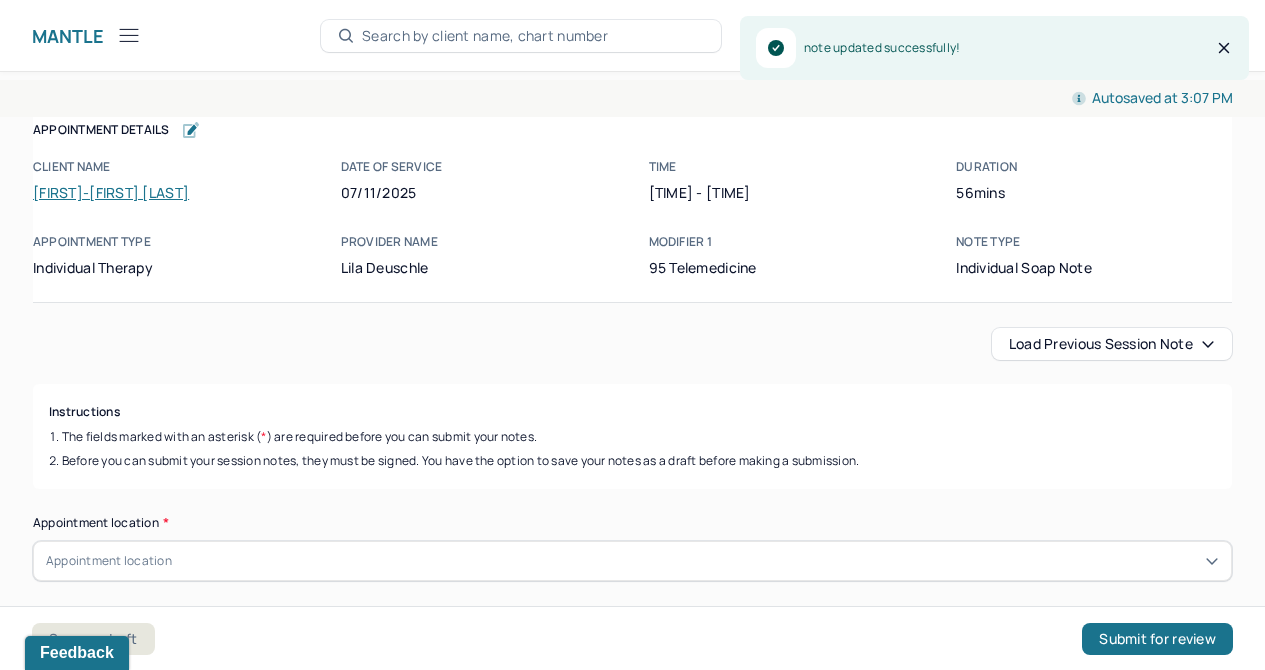 click on "Load previous session note" at bounding box center (1112, 344) 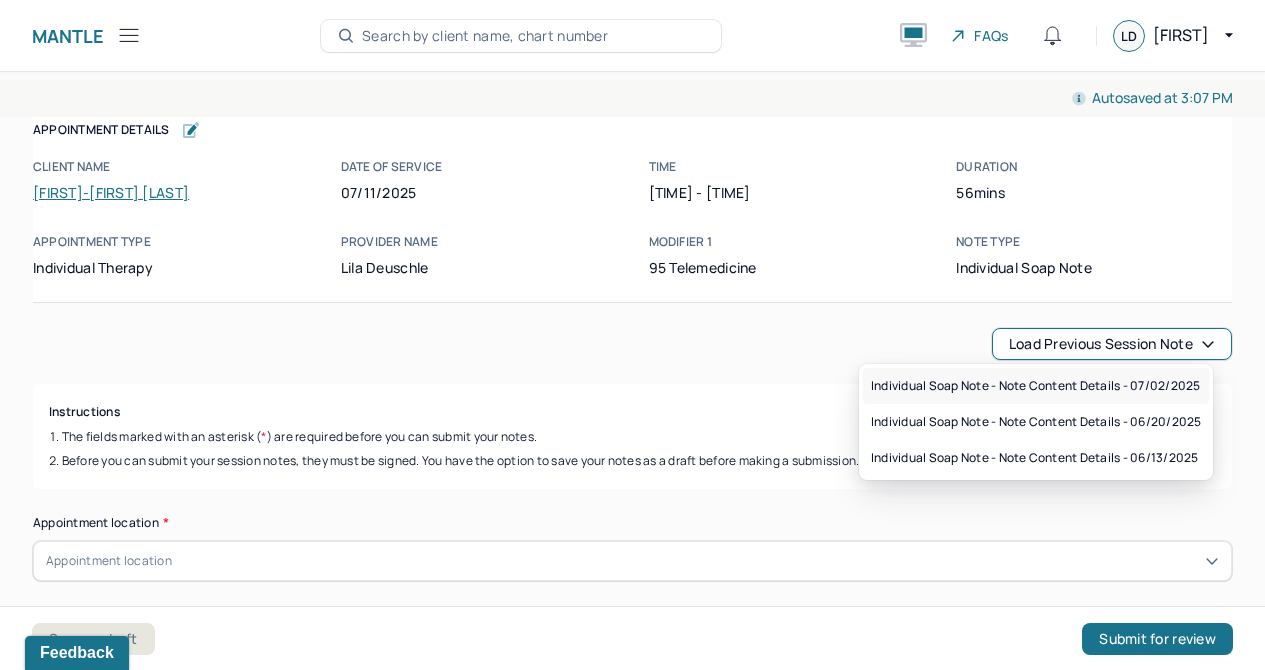 click on "Individual soap note   - Note content Details -   07/02/2025" at bounding box center (1035, 386) 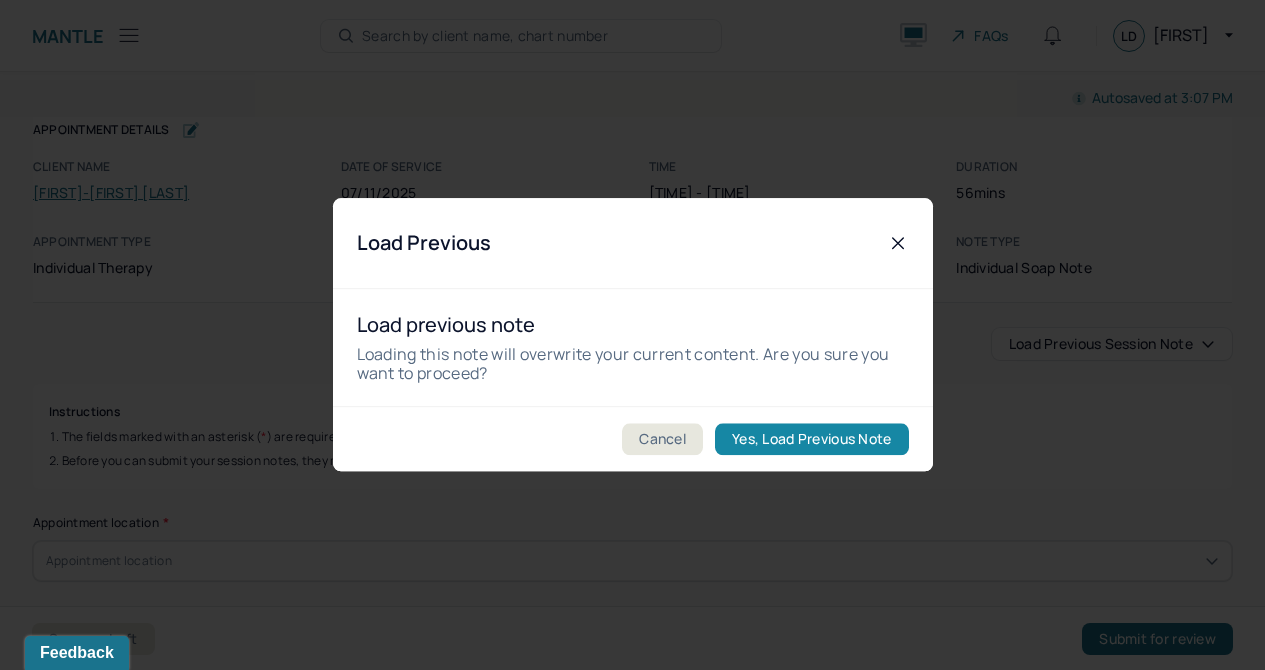 click on "Yes, Load Previous Note" at bounding box center (811, 440) 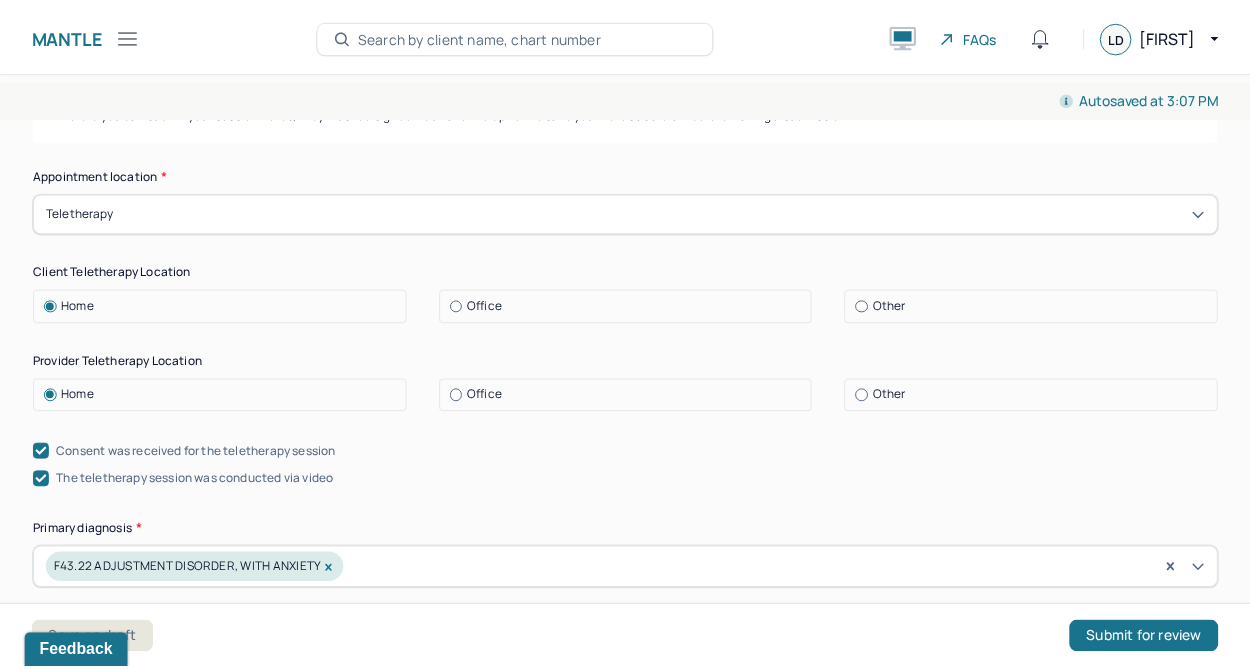 scroll, scrollTop: 362, scrollLeft: 0, axis: vertical 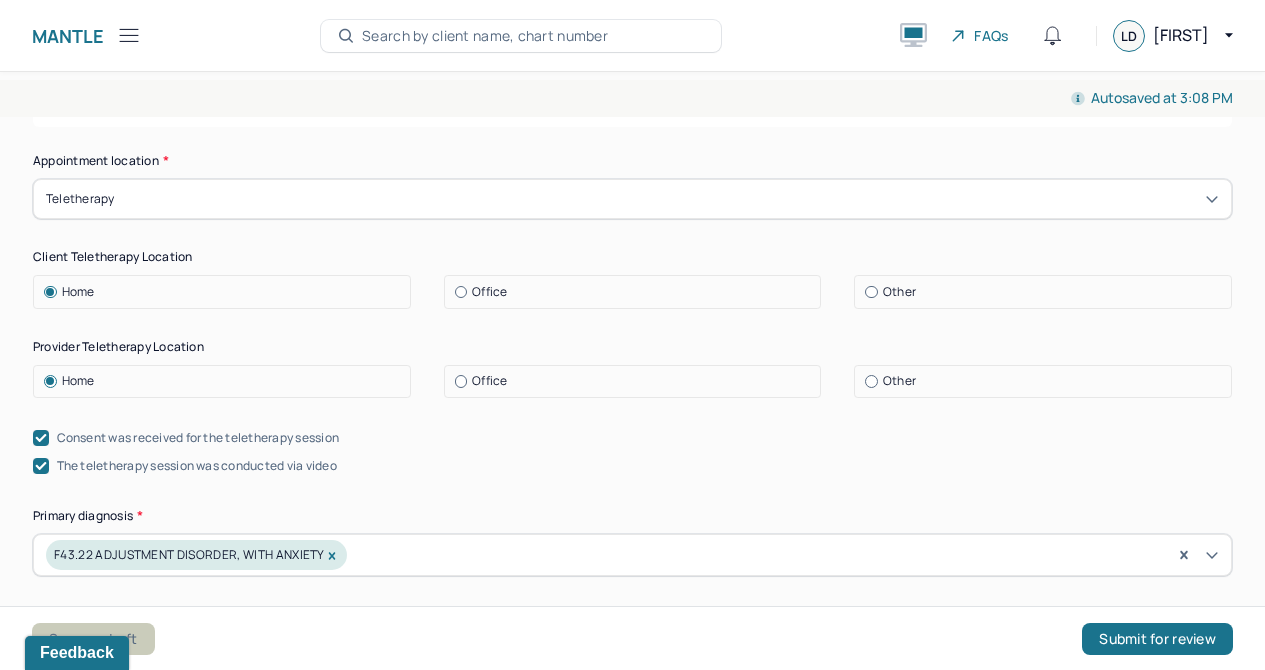 click on "Save as draft" at bounding box center [93, 639] 